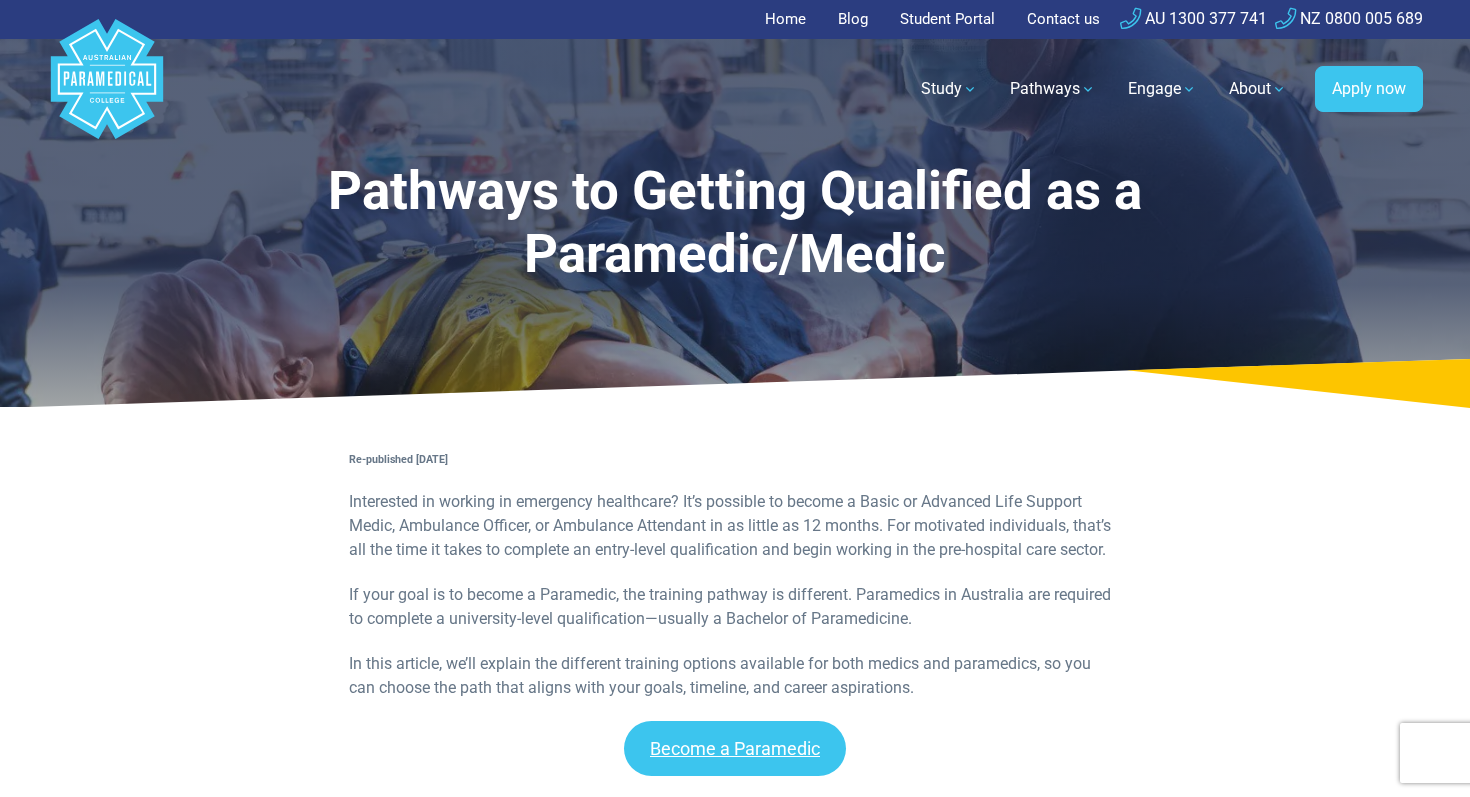 scroll, scrollTop: 0, scrollLeft: 0, axis: both 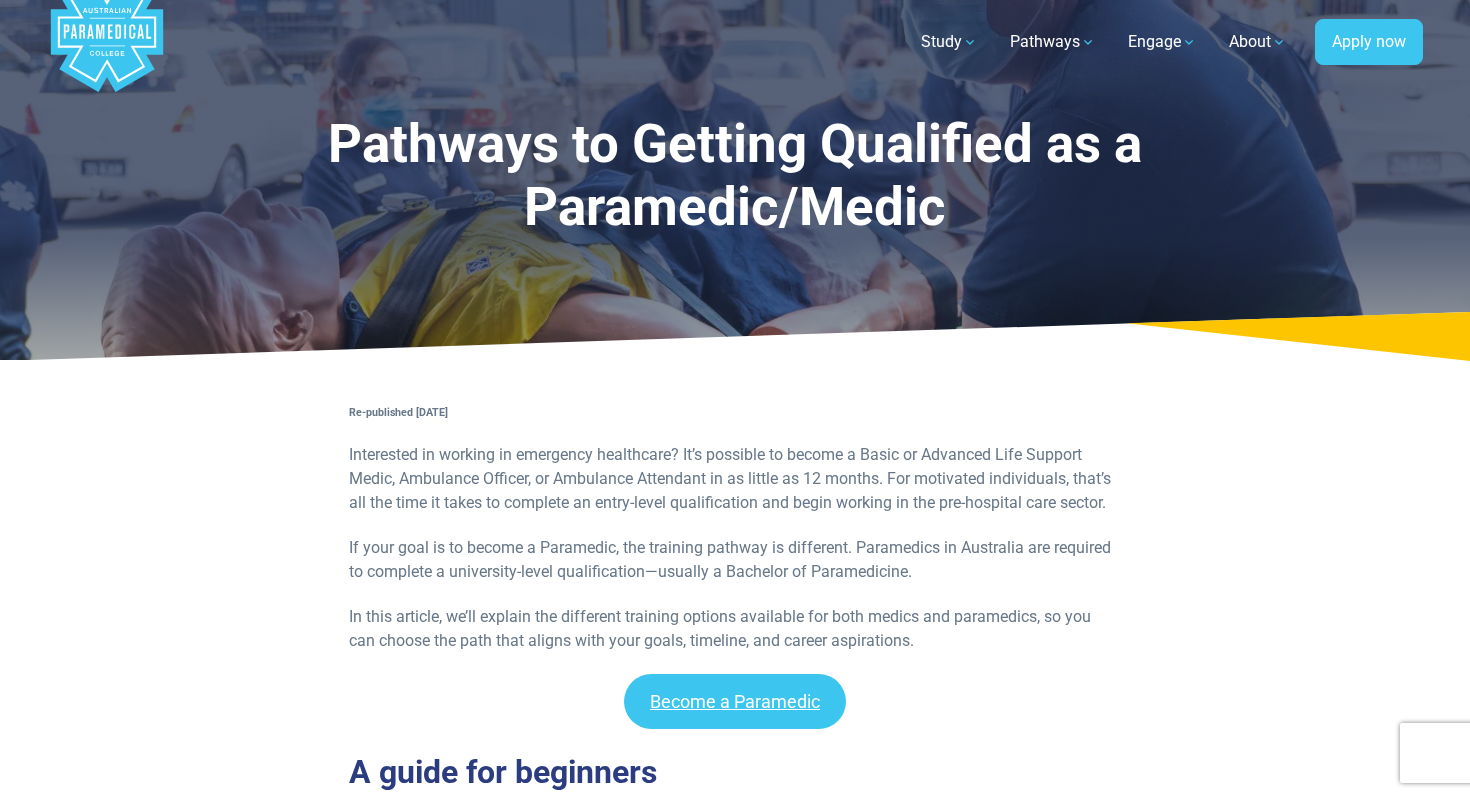 click on "In this article, we’ll explain the different training options available for both medics and paramedics, so you can choose the path that aligns with your goals, timeline, and career aspirations." at bounding box center [735, 629] 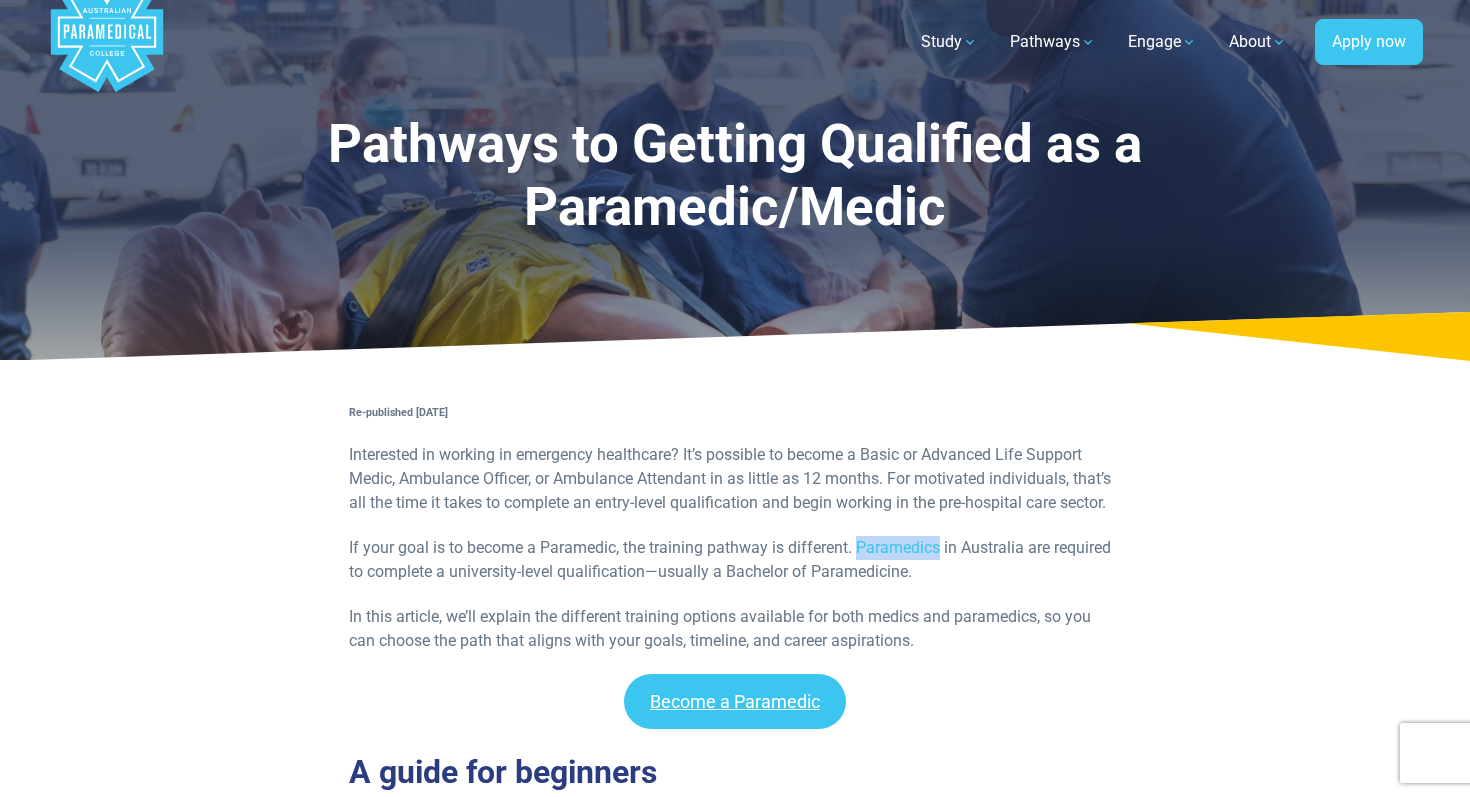 click on "If your goal is to become a Paramedic, the training pathway is different. Paramedics in Australia are required to complete a university-level qualification—usually a Bachelor of Paramedicine." at bounding box center [735, 560] 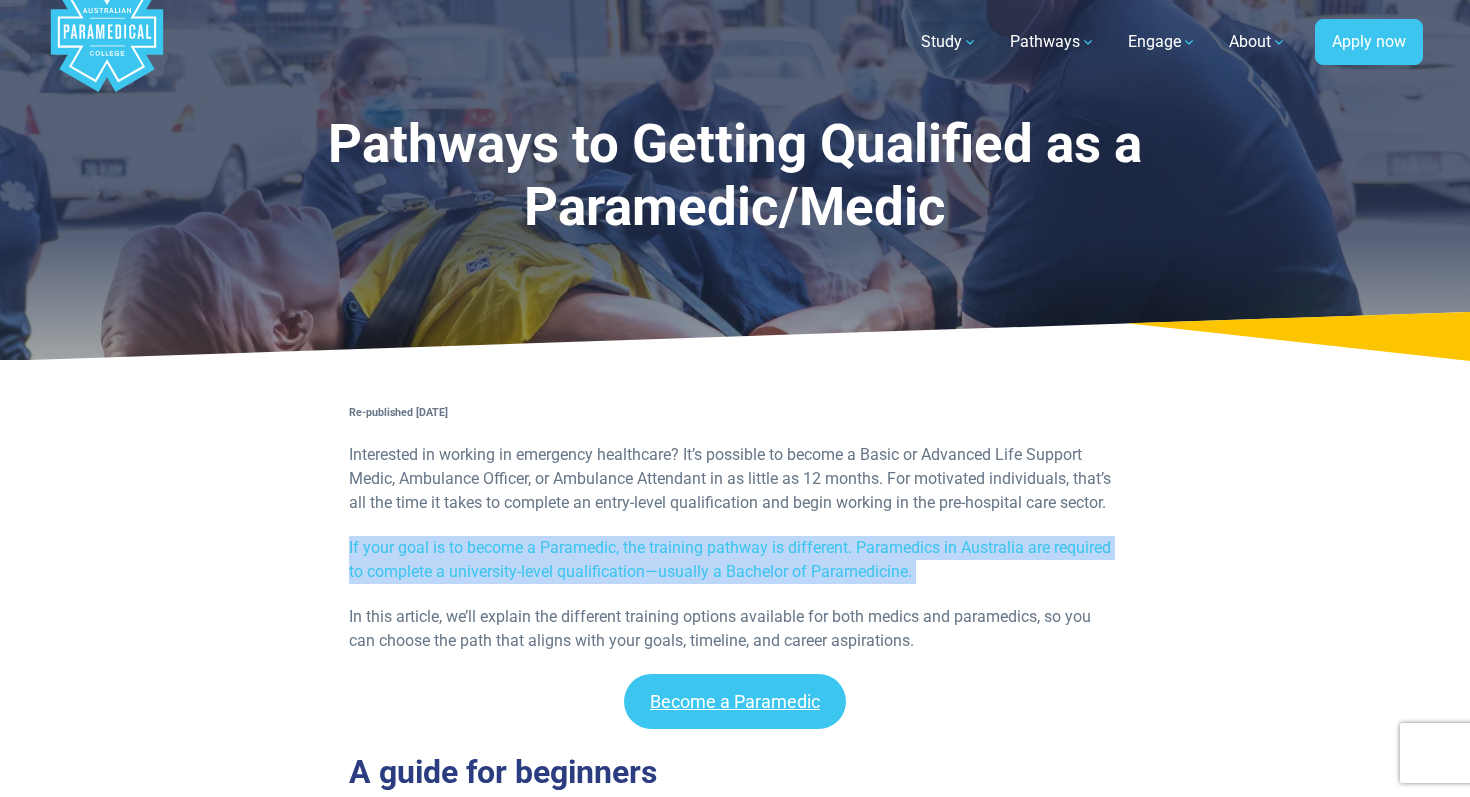 click on "If your goal is to become a Paramedic, the training pathway is different. Paramedics in Australia are required to complete a university-level qualification—usually a Bachelor of Paramedicine." at bounding box center (735, 560) 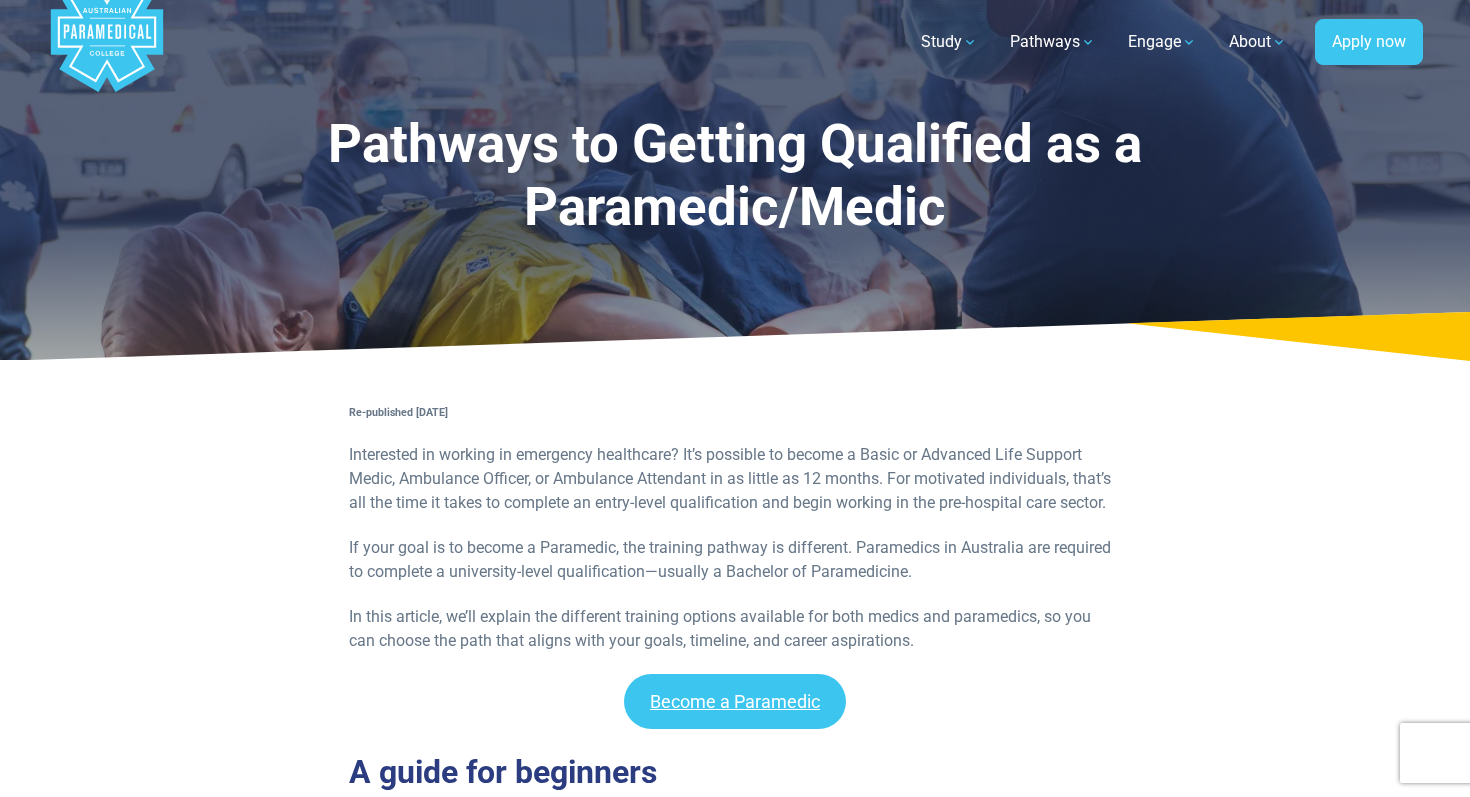 click on "If your goal is to become a Paramedic, the training pathway is different. Paramedics in Australia are required to complete a university-level qualification—usually a Bachelor of Paramedicine." at bounding box center (735, 560) 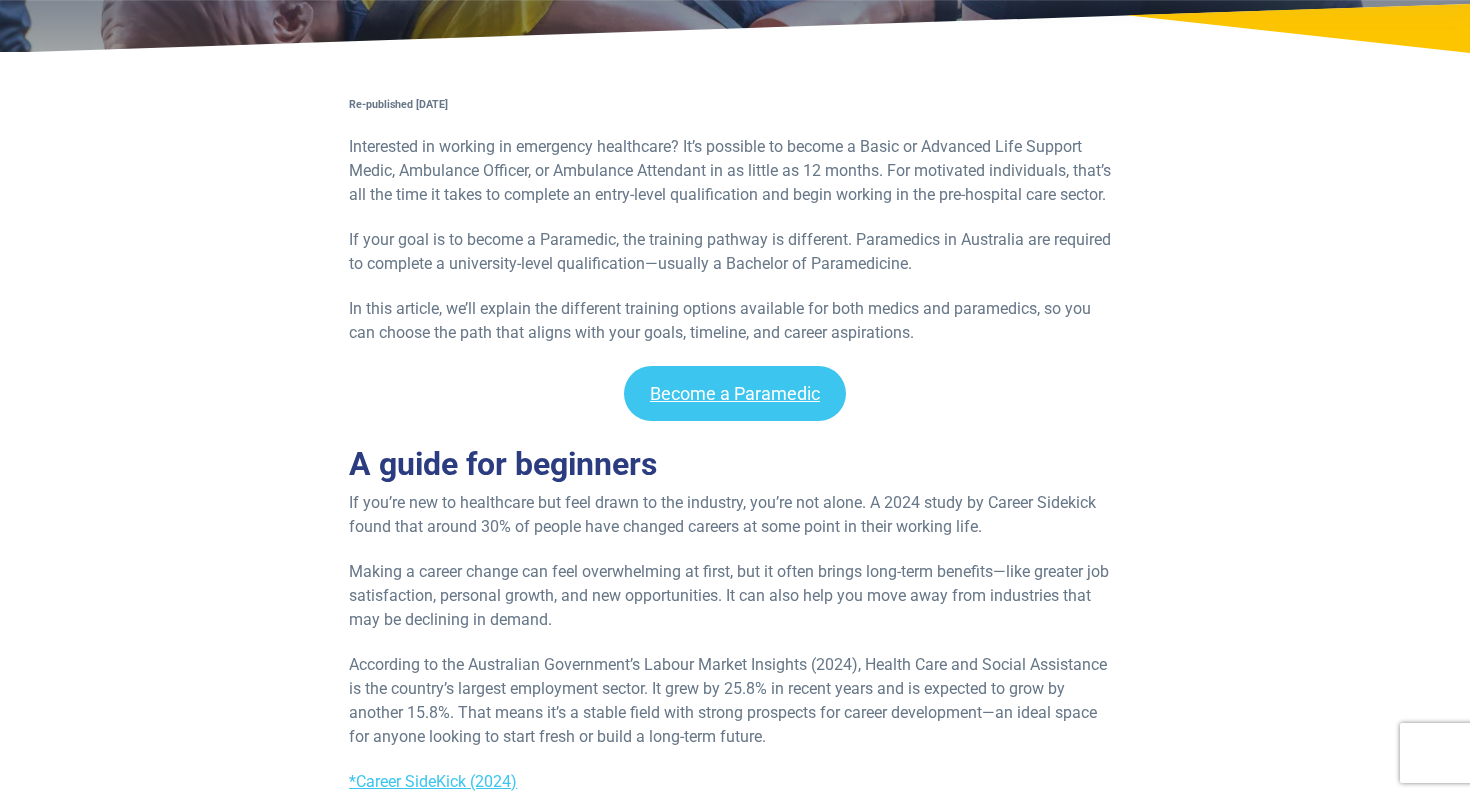 scroll, scrollTop: 350, scrollLeft: 0, axis: vertical 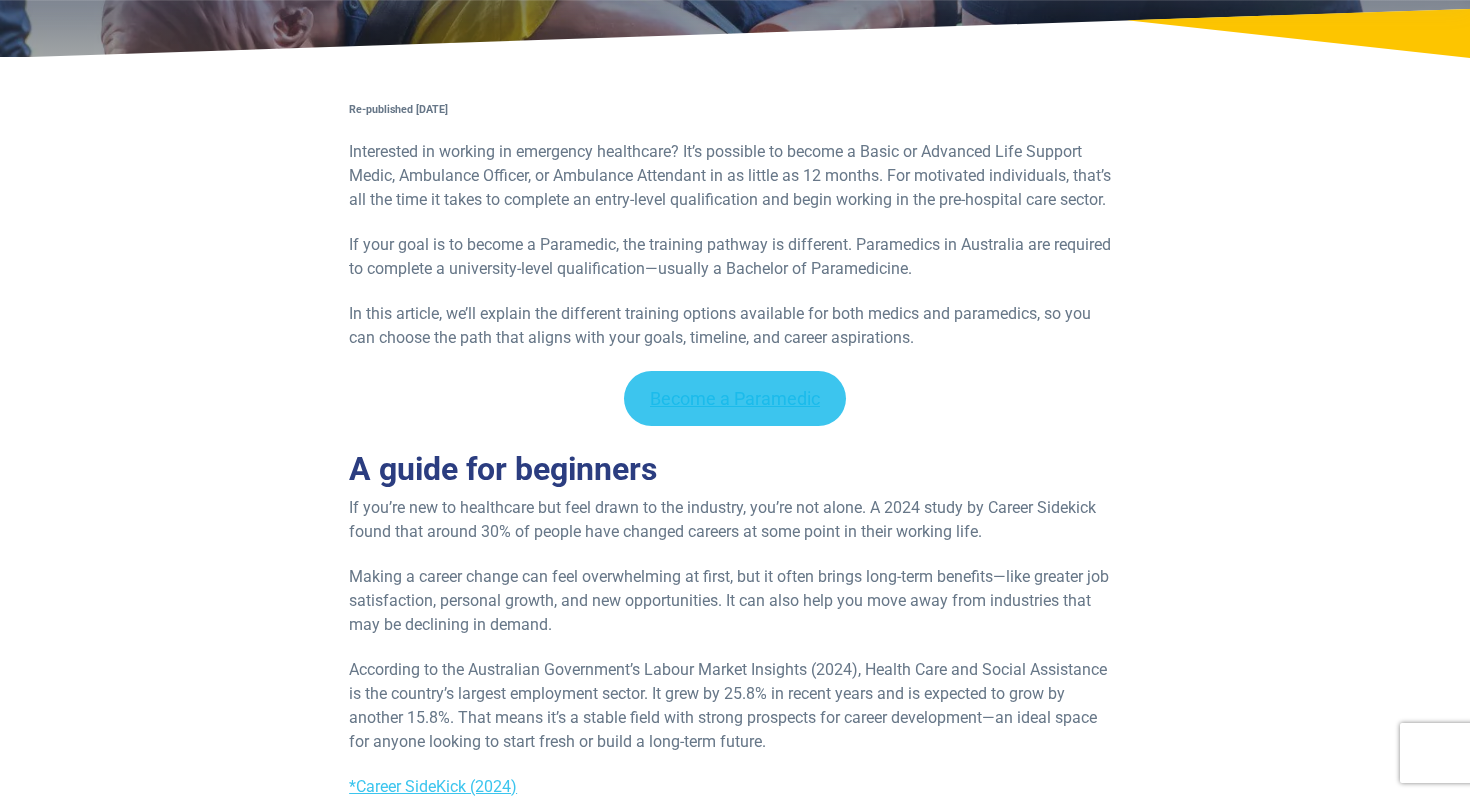 click on "Become a Paramedic" at bounding box center (735, 398) 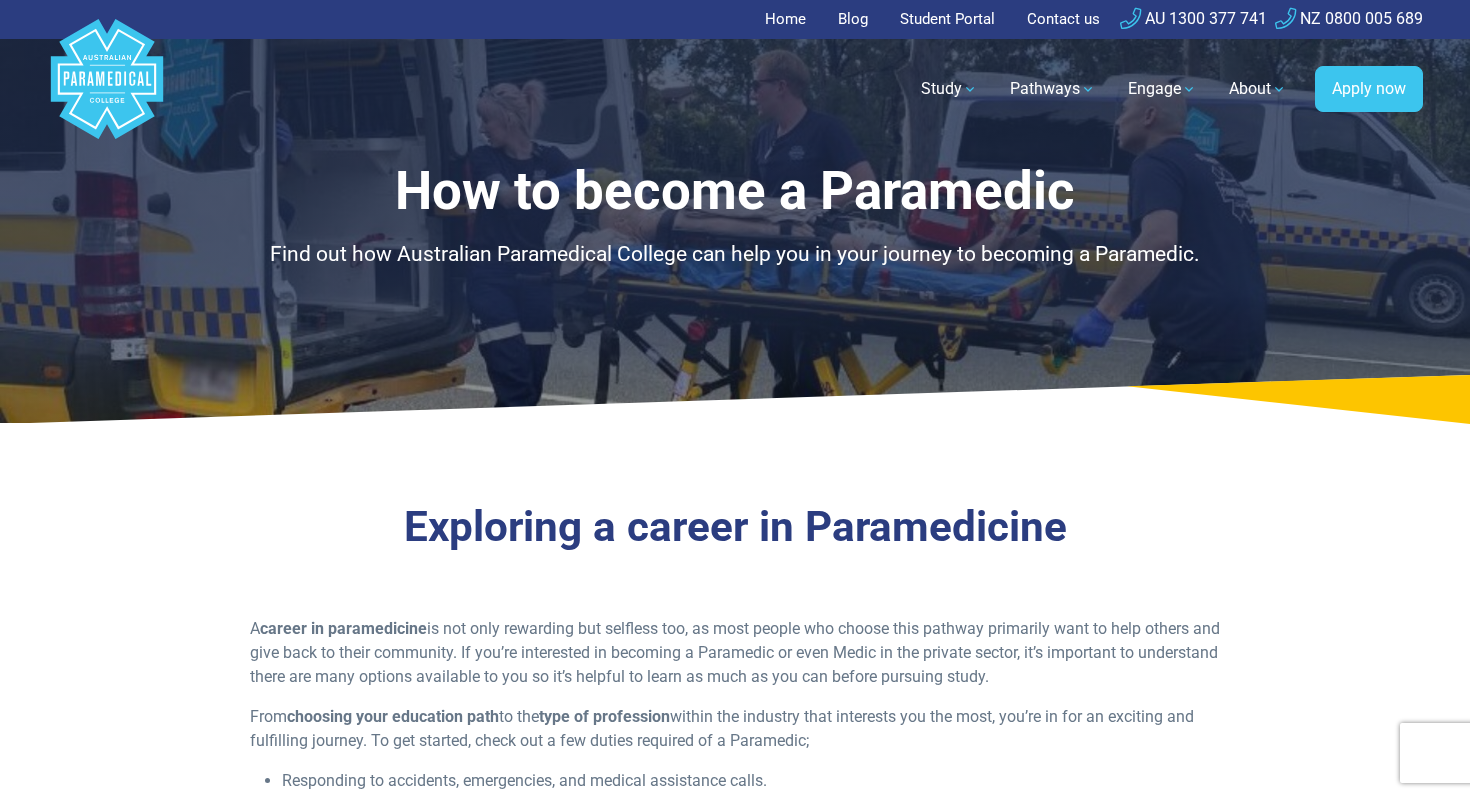scroll, scrollTop: 0, scrollLeft: 0, axis: both 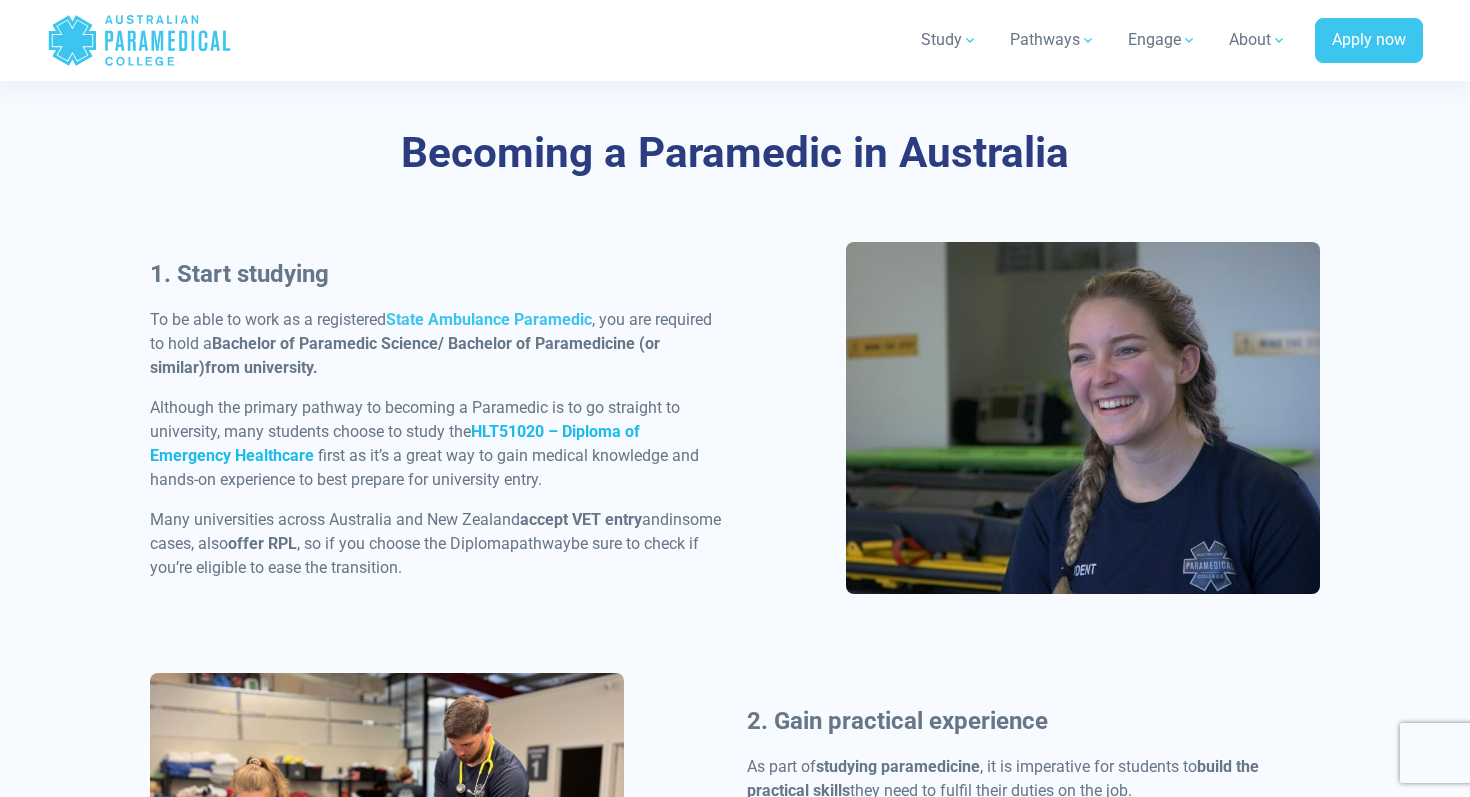 click on "HLT51020 – Diploma of Emergency Healthcare" at bounding box center [395, 443] 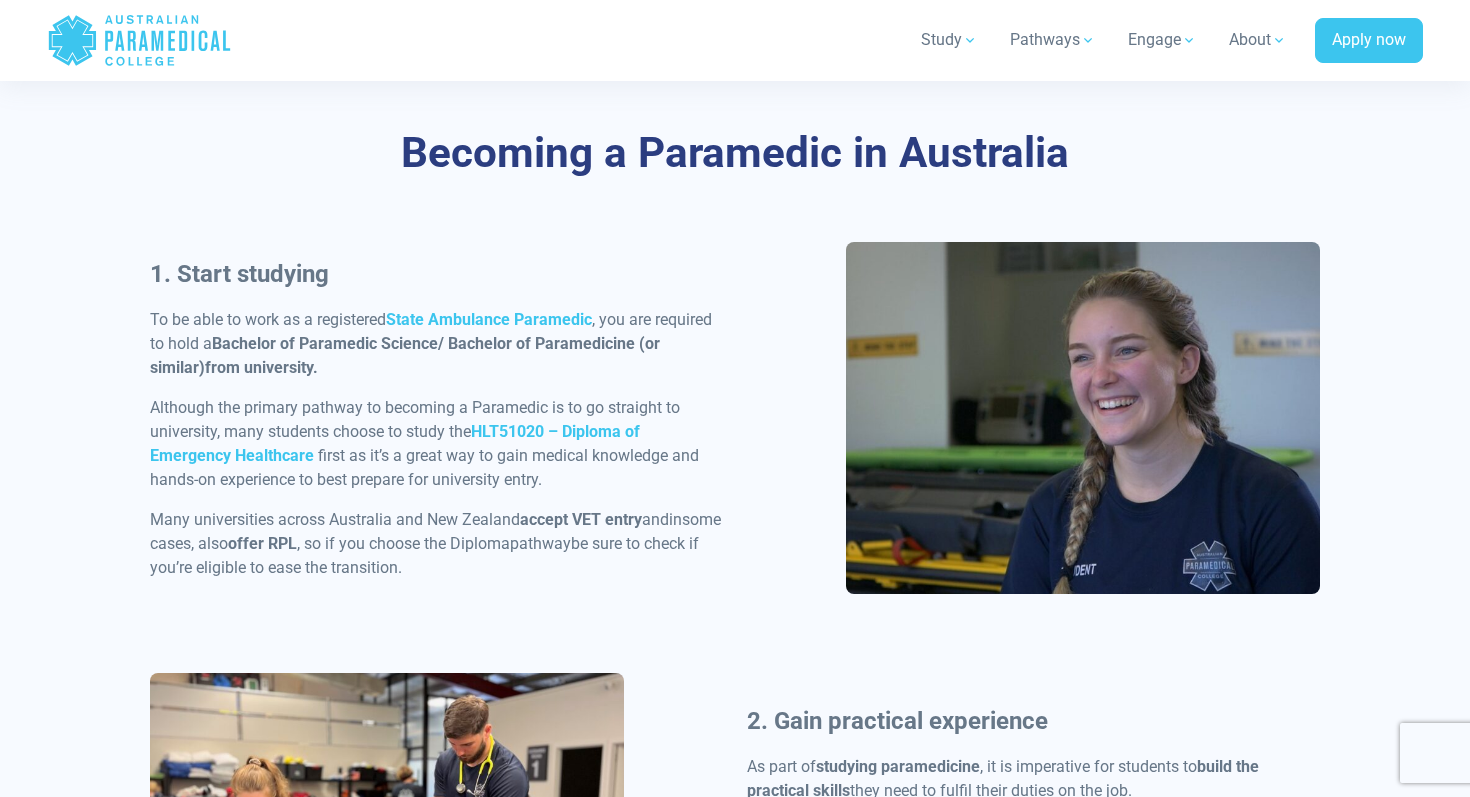 click on "Many universities across Australia and New Zealand  accept VET entry  and  in  some cases, also  offer RPL , so if you choose the Diploma  pathway  be sure to check if you’re eligible to ease the transition." at bounding box center (436, 544) 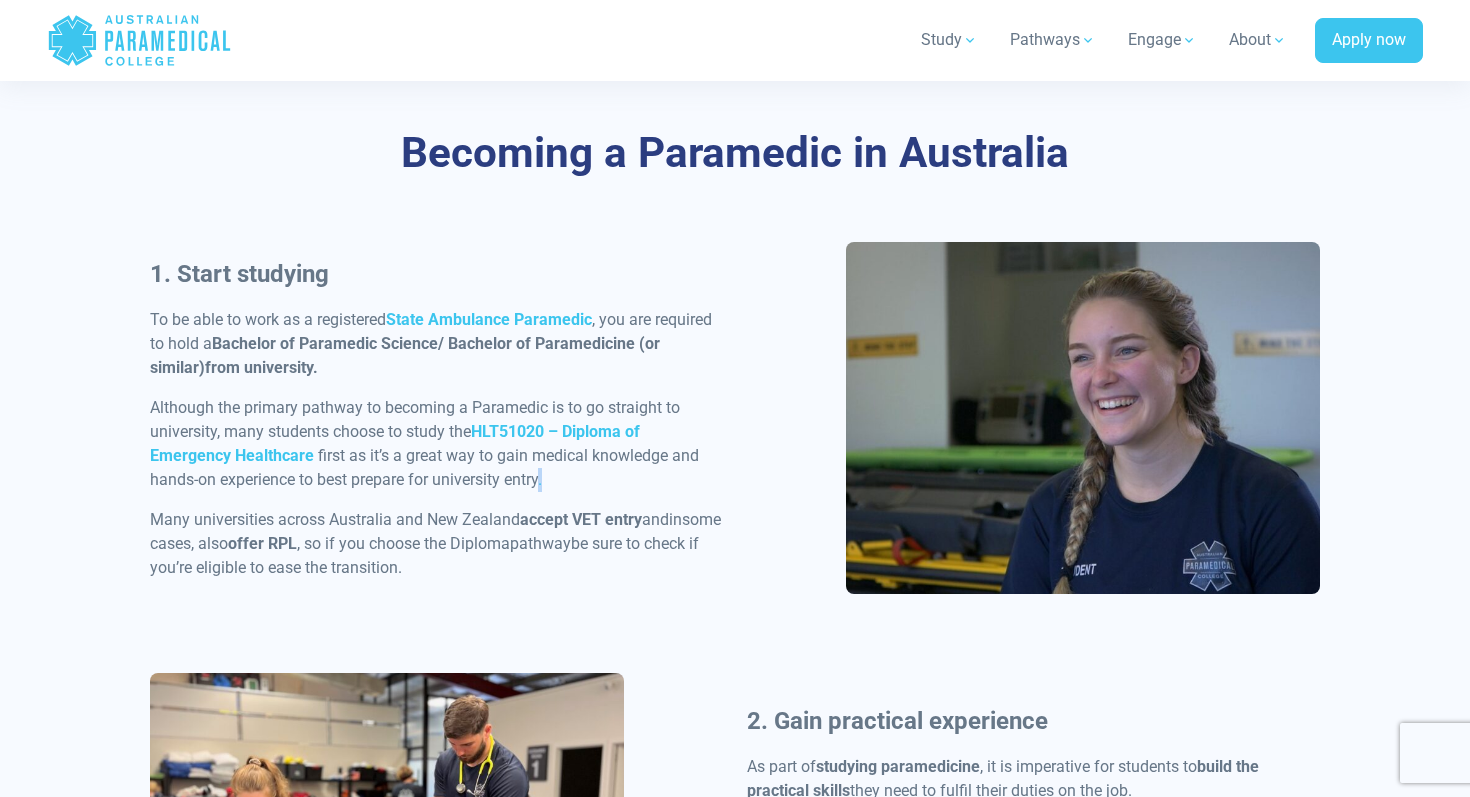 drag, startPoint x: 616, startPoint y: 492, endPoint x: 543, endPoint y: 473, distance: 75.43209 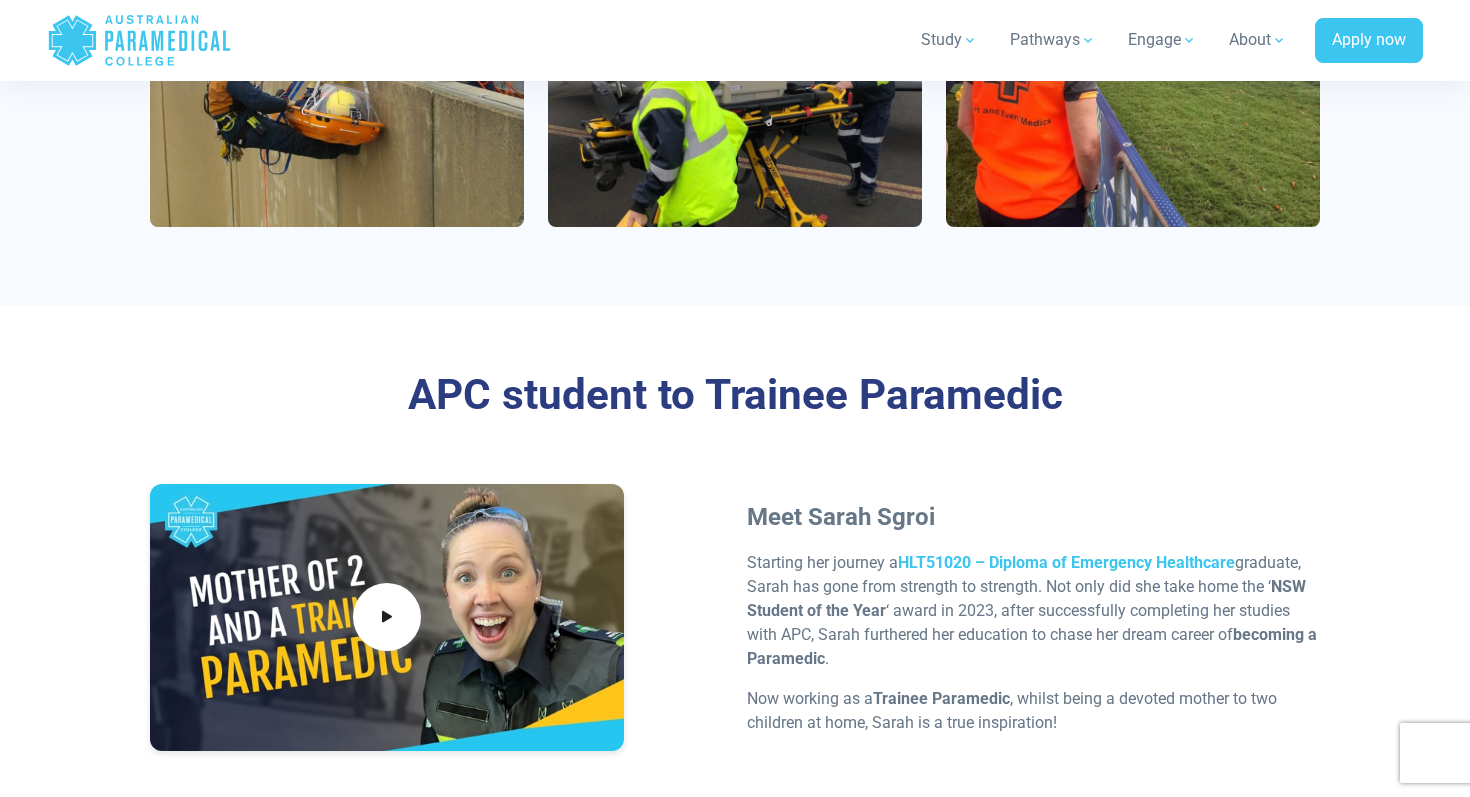 scroll, scrollTop: 5852, scrollLeft: 0, axis: vertical 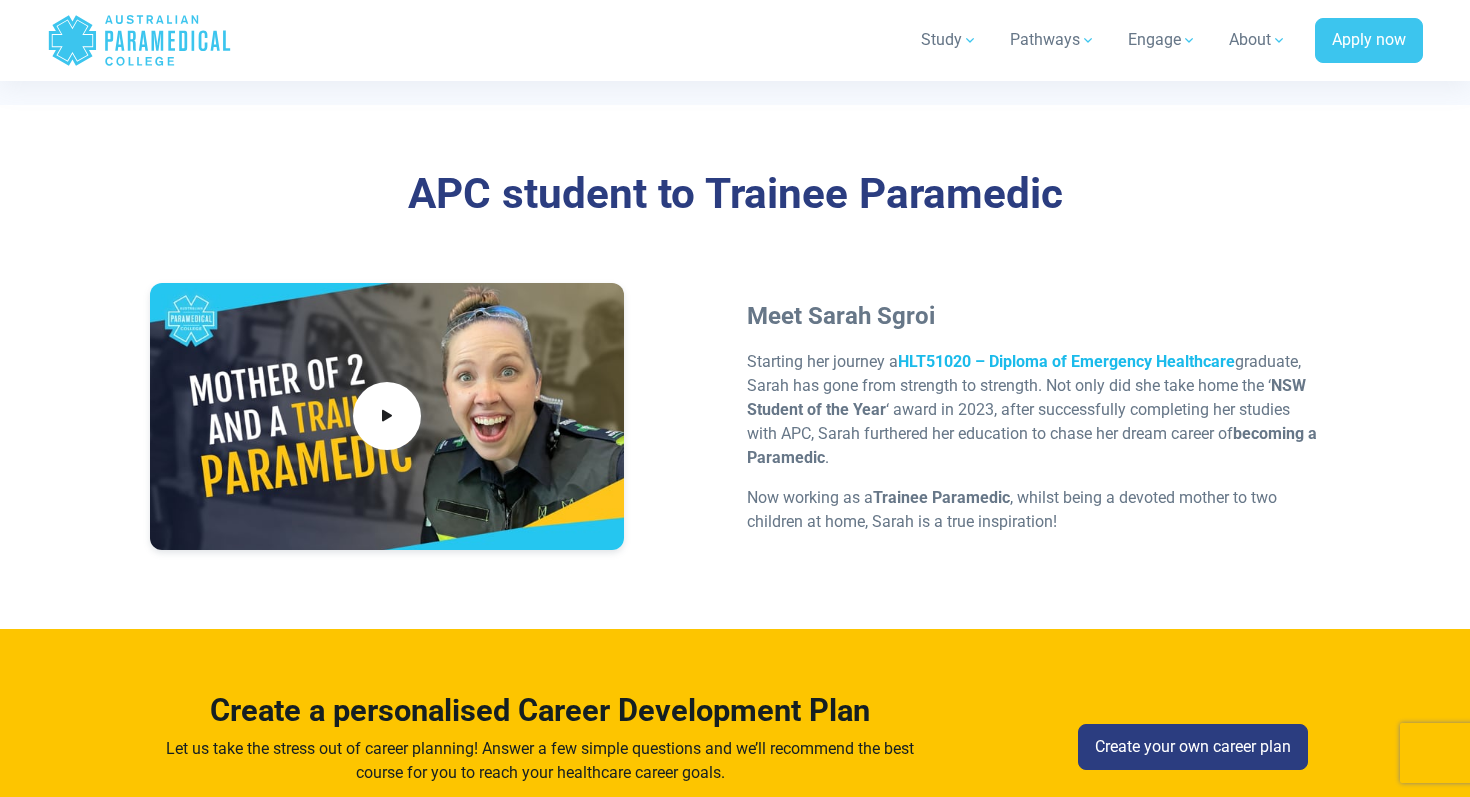 click on "HLT51020 – Diploma of Emergency Healthcare" at bounding box center (1066, 361) 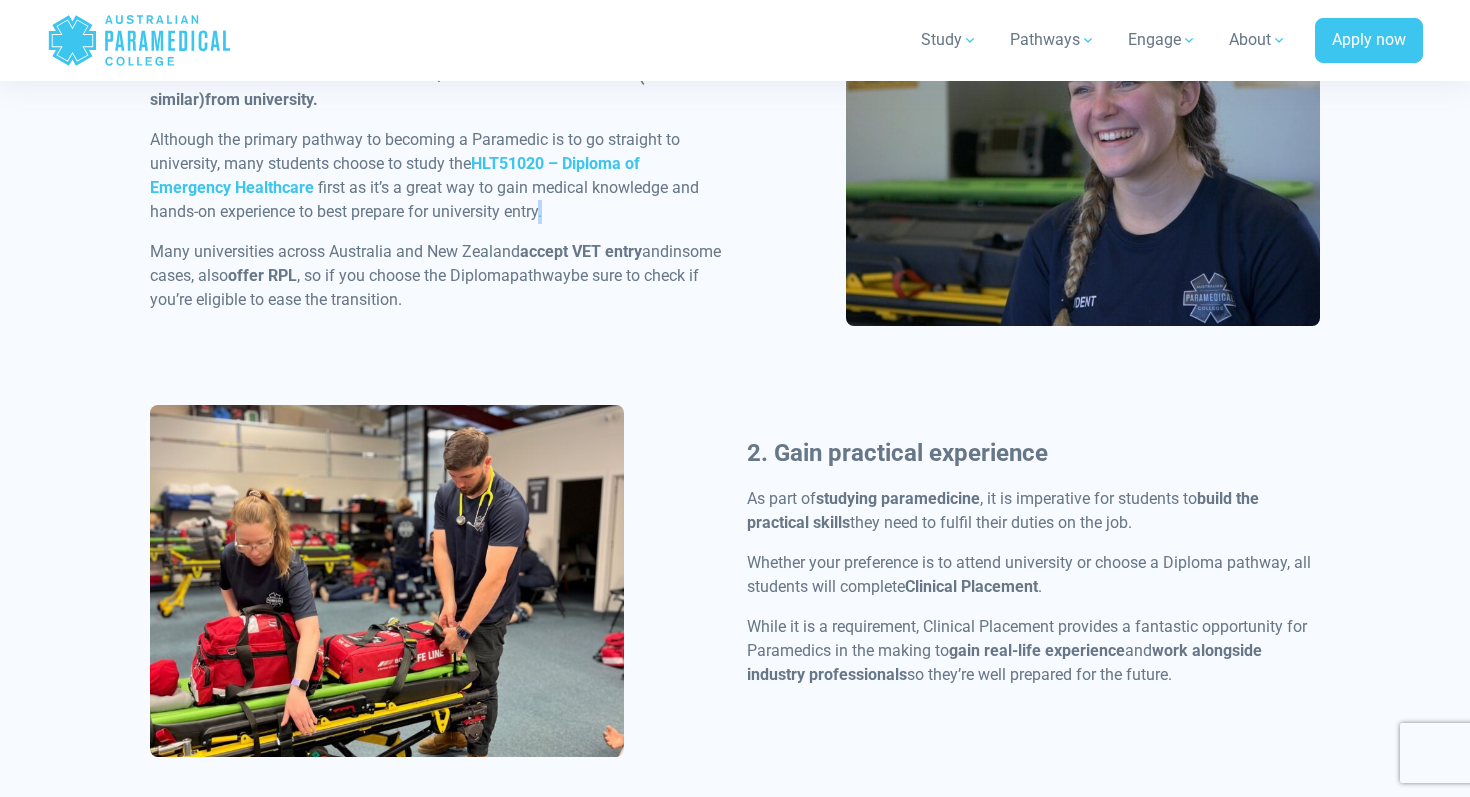scroll, scrollTop: 957, scrollLeft: 0, axis: vertical 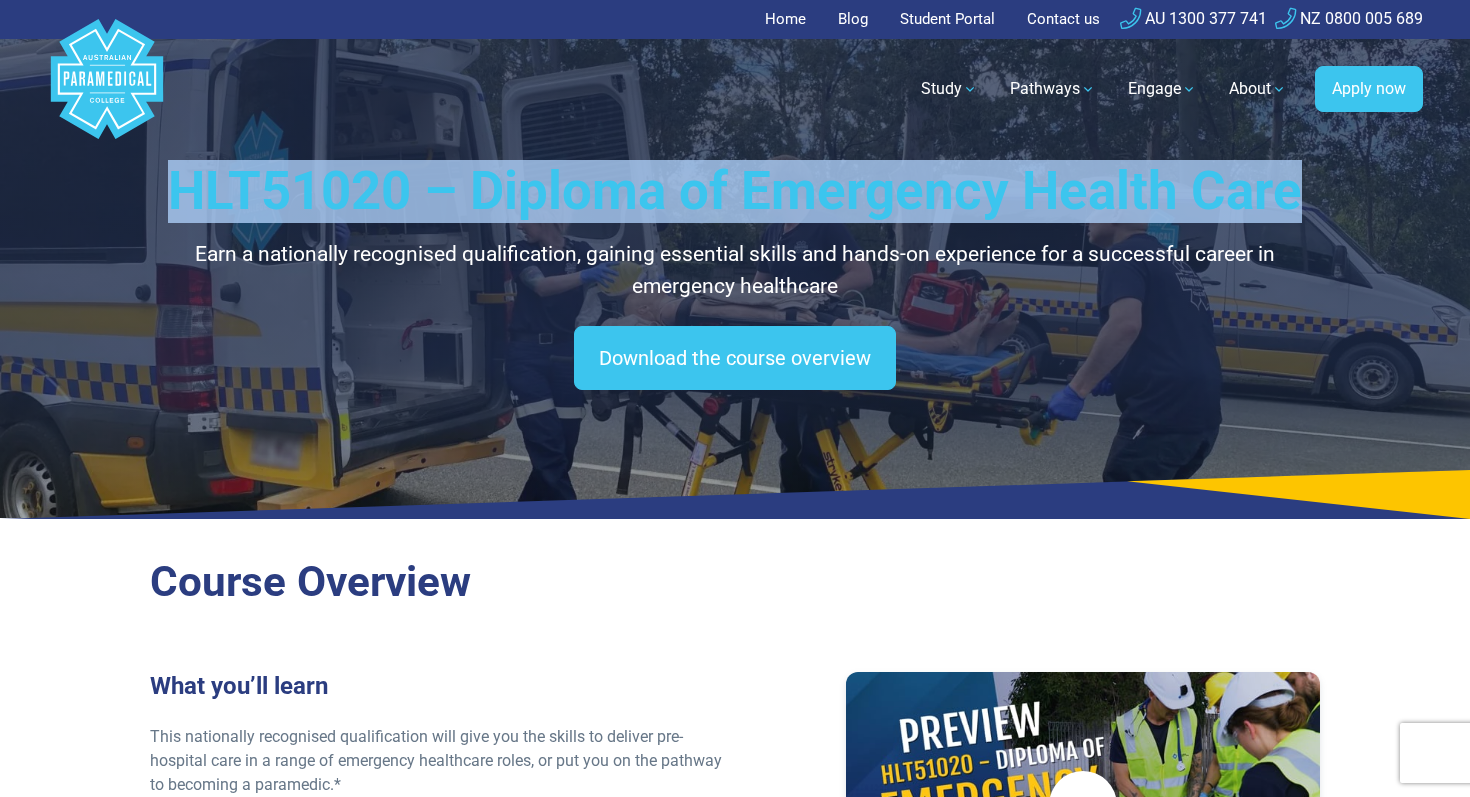 drag, startPoint x: 182, startPoint y: 216, endPoint x: 1406, endPoint y: 200, distance: 1224.1046 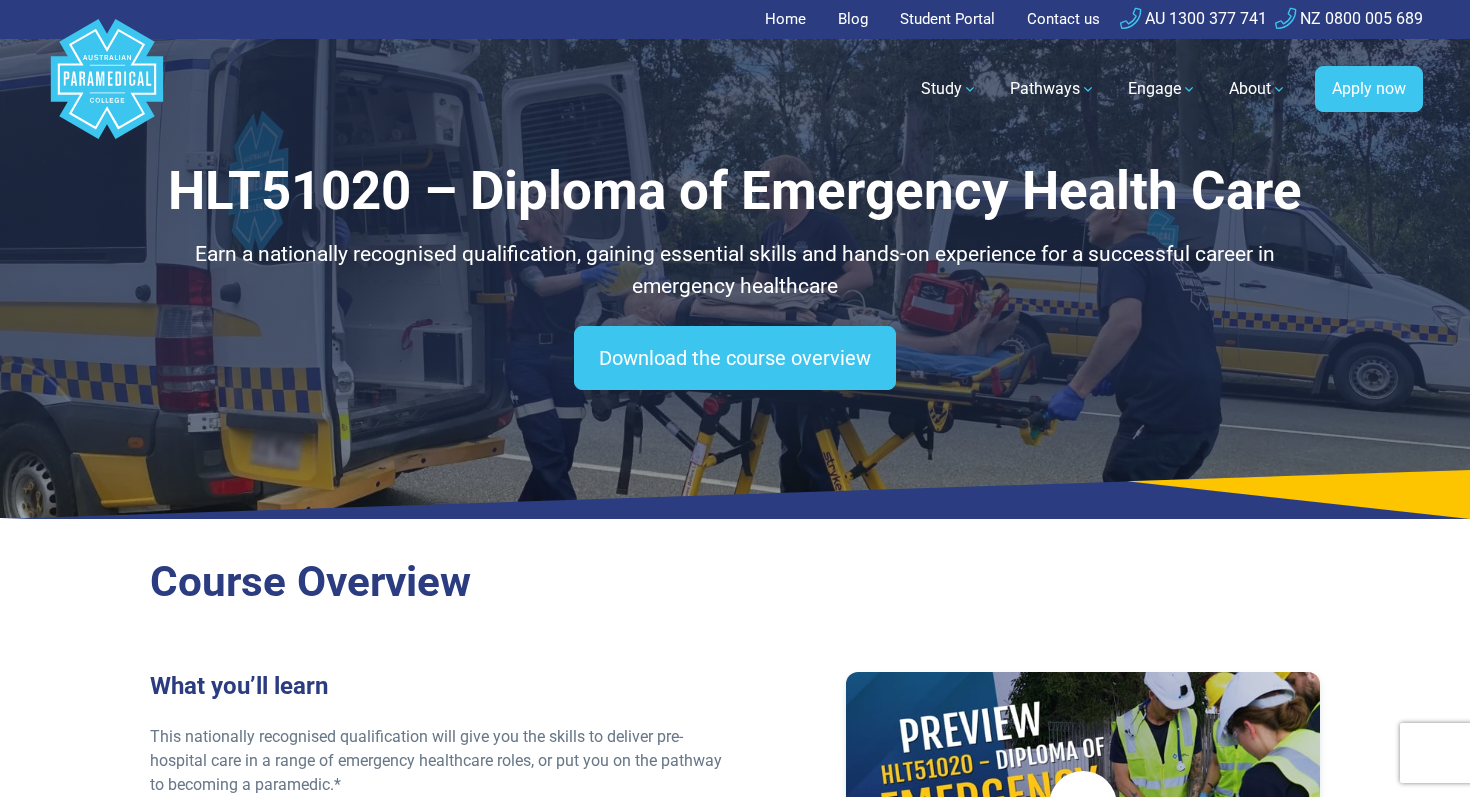 scroll, scrollTop: 0, scrollLeft: 0, axis: both 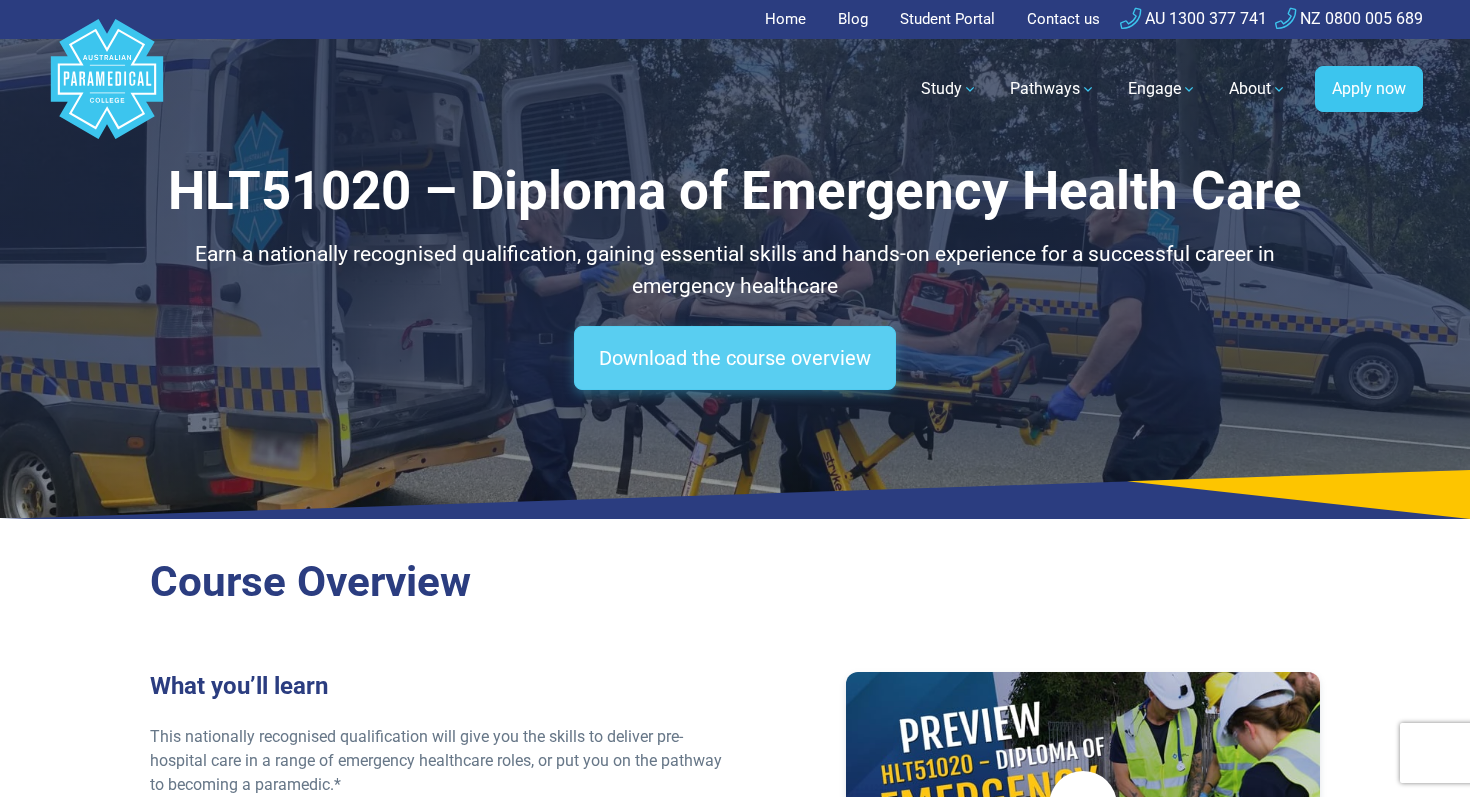 click on "Download the course overview" at bounding box center [735, 358] 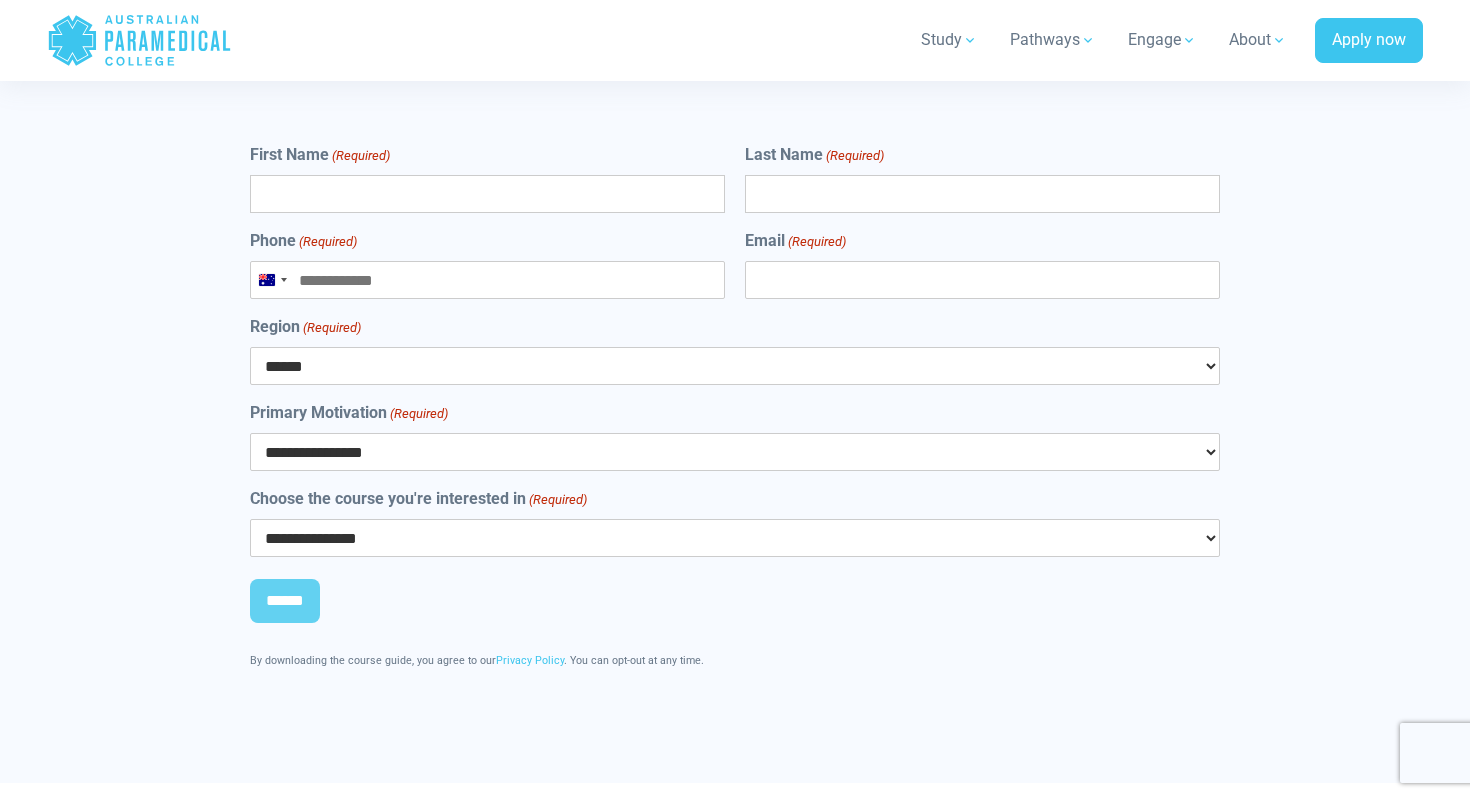 scroll, scrollTop: 10800, scrollLeft: 0, axis: vertical 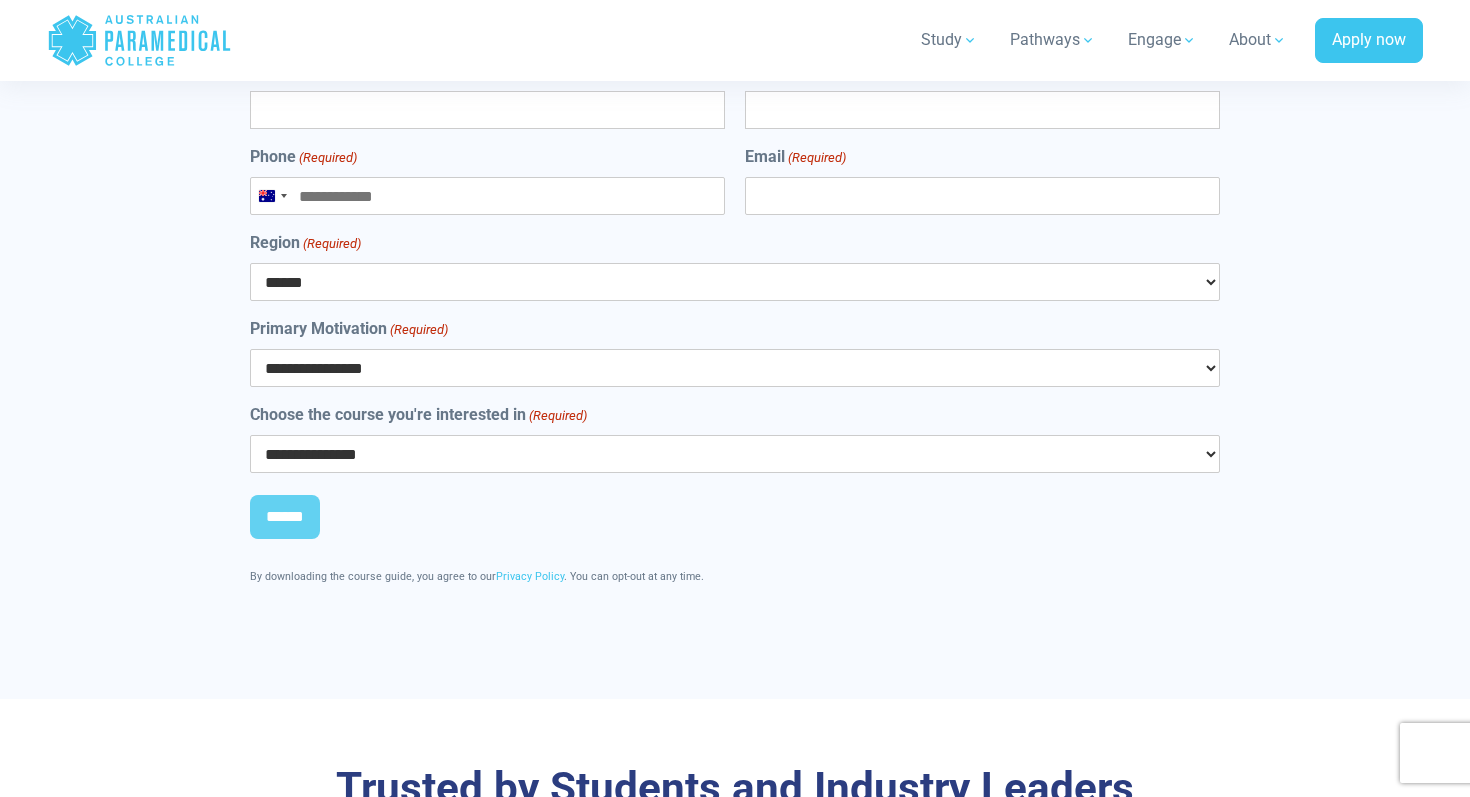 click on "**********" at bounding box center [735, 352] 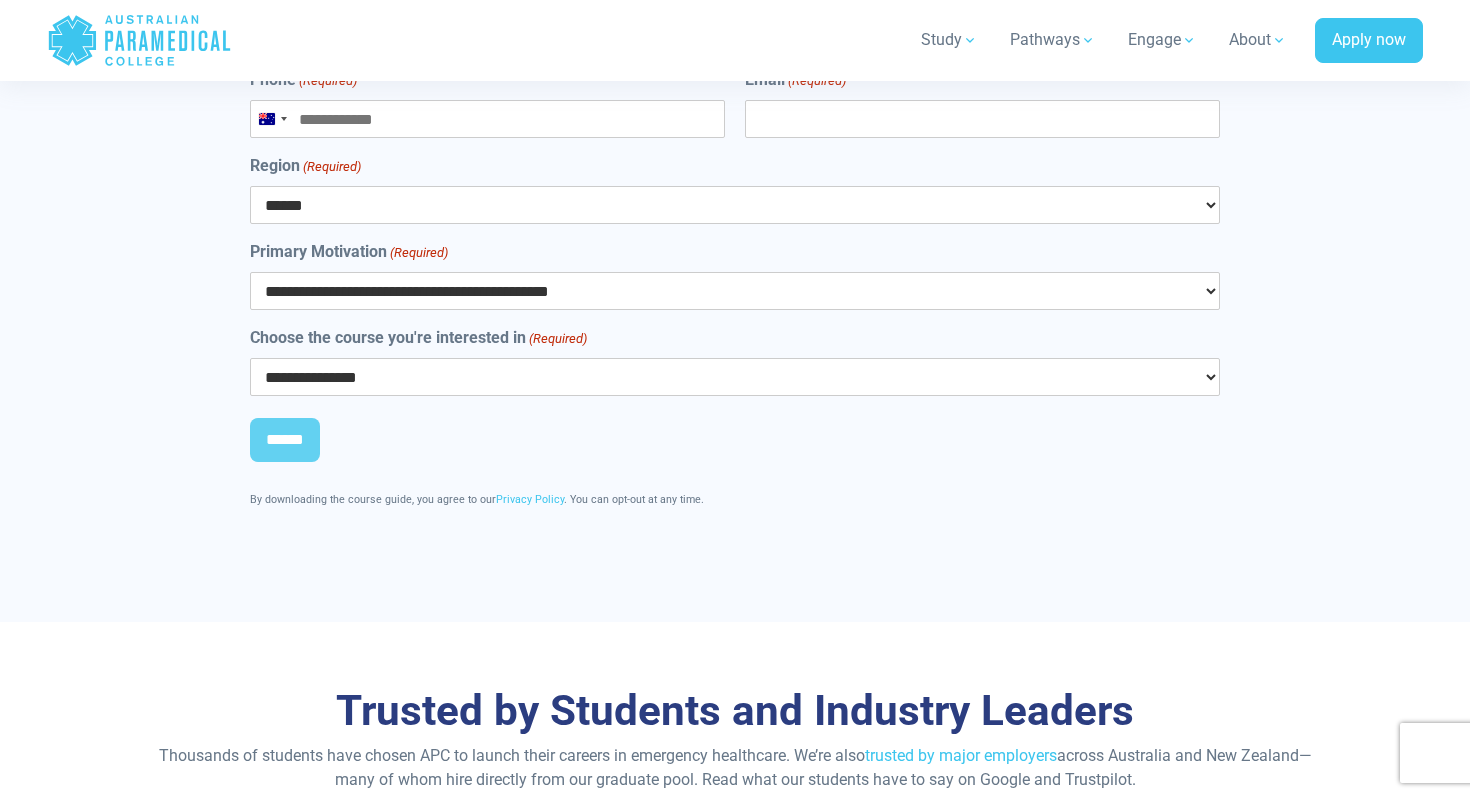 scroll, scrollTop: 11012, scrollLeft: 0, axis: vertical 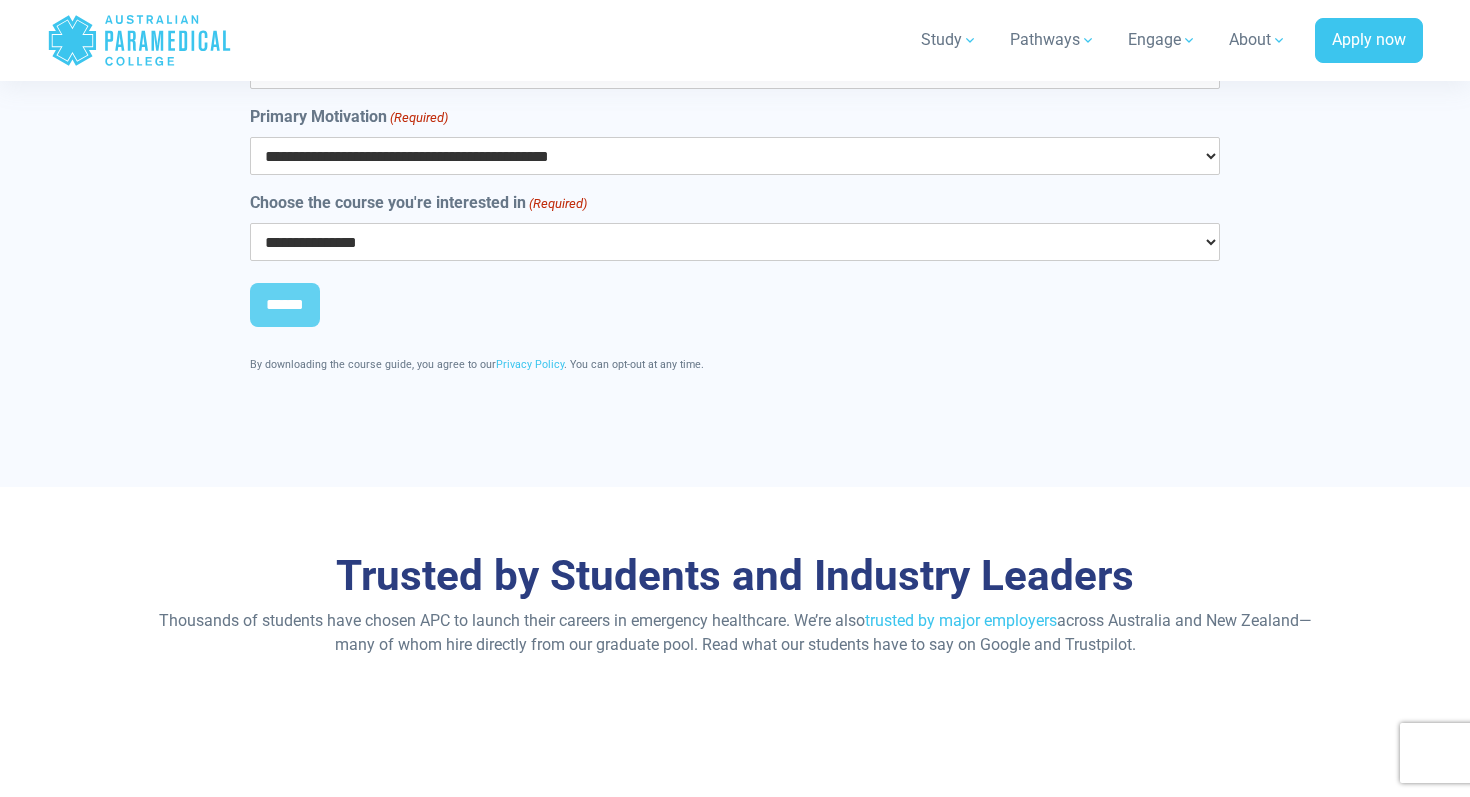click on "**********" at bounding box center [735, 242] 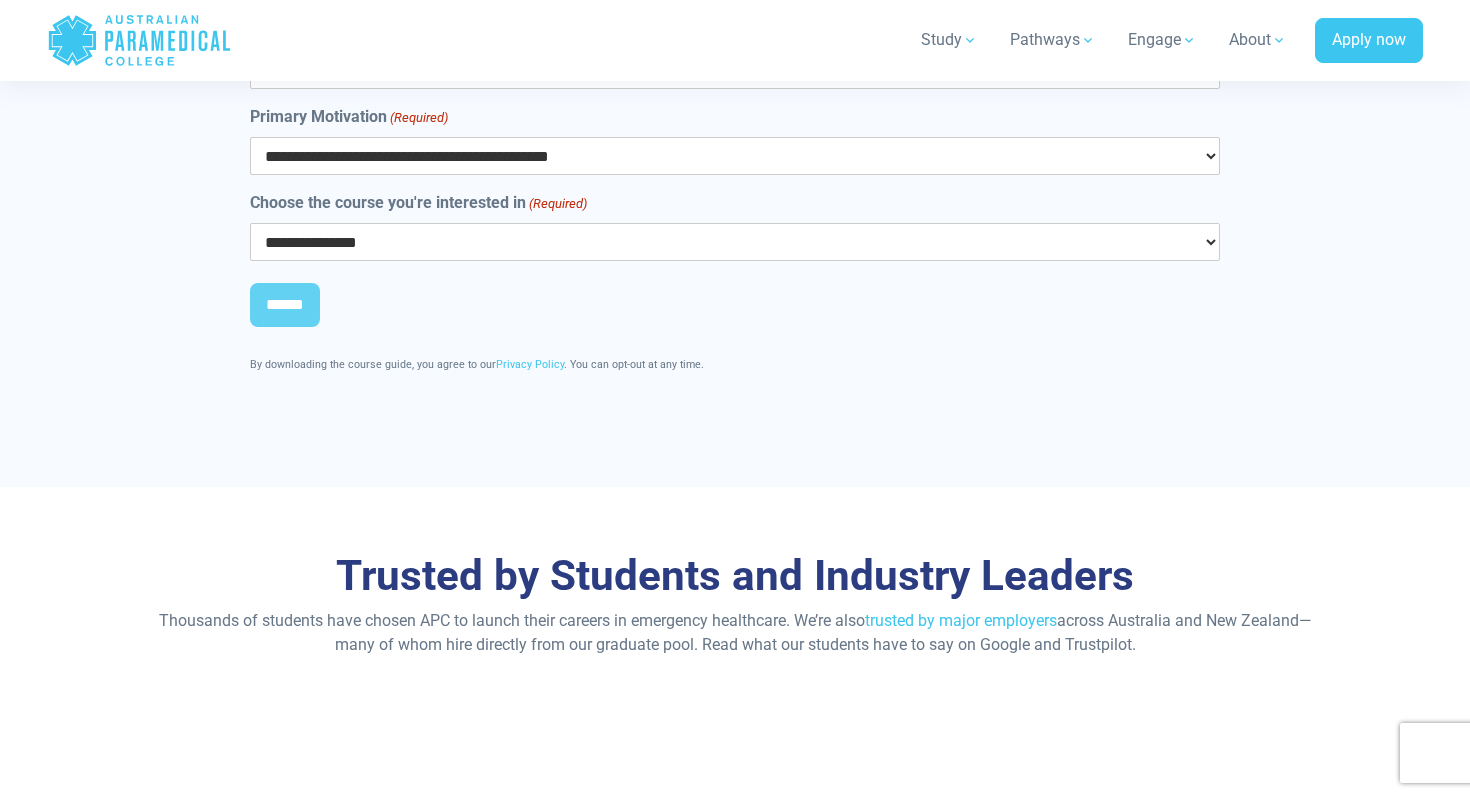 click on "**********" at bounding box center (735, 242) 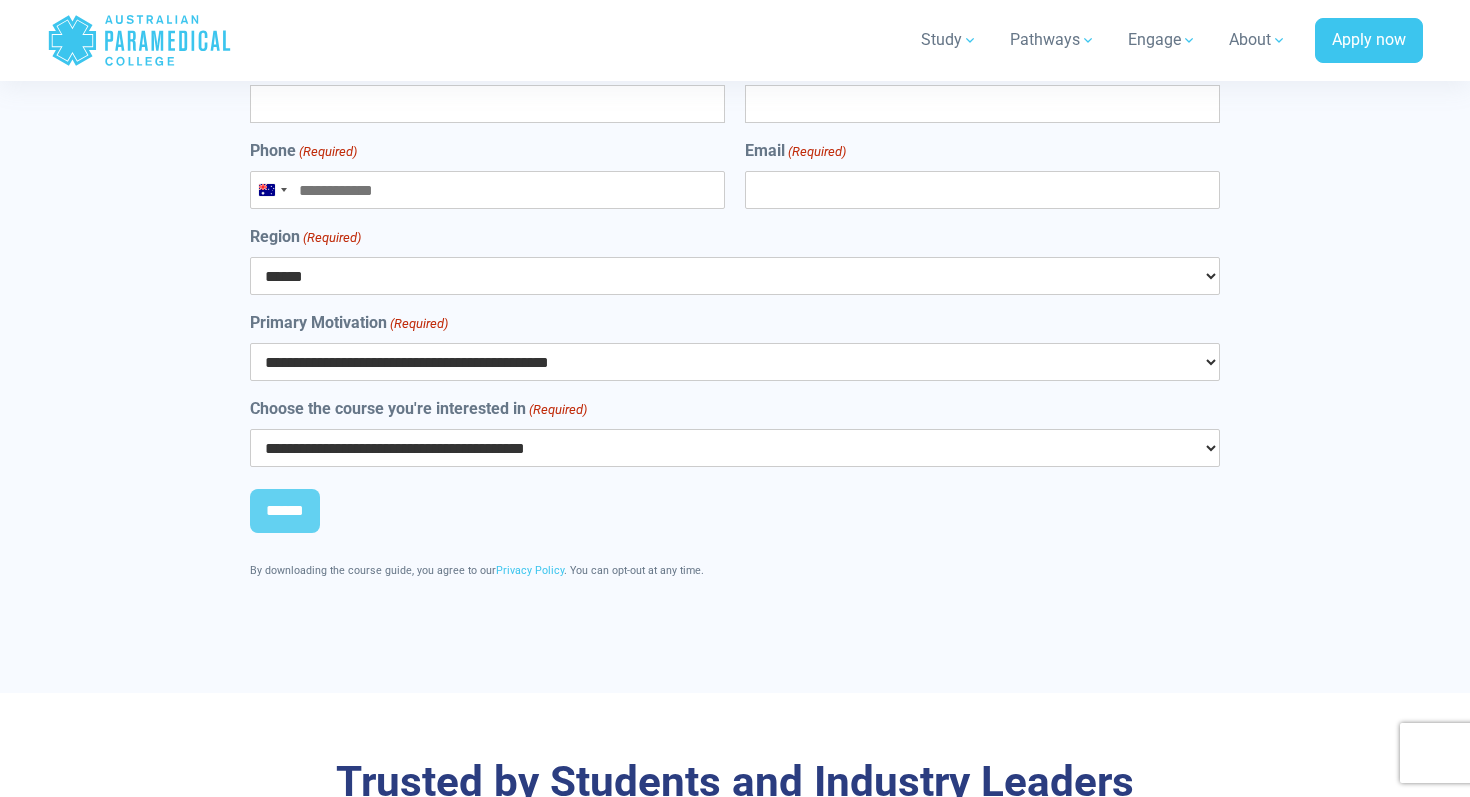 scroll, scrollTop: 10592, scrollLeft: 0, axis: vertical 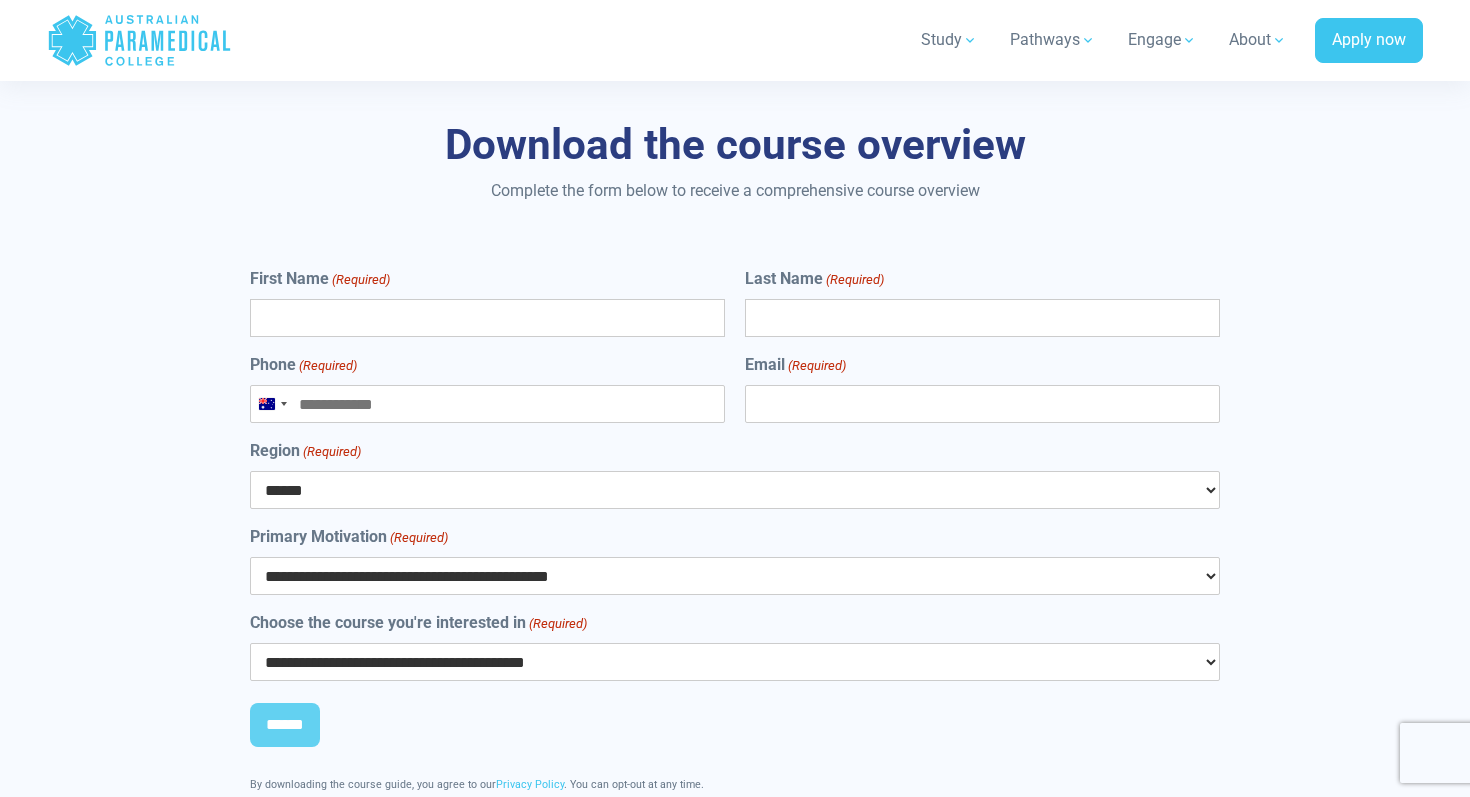 click on "First Name (Required)" at bounding box center (487, 318) 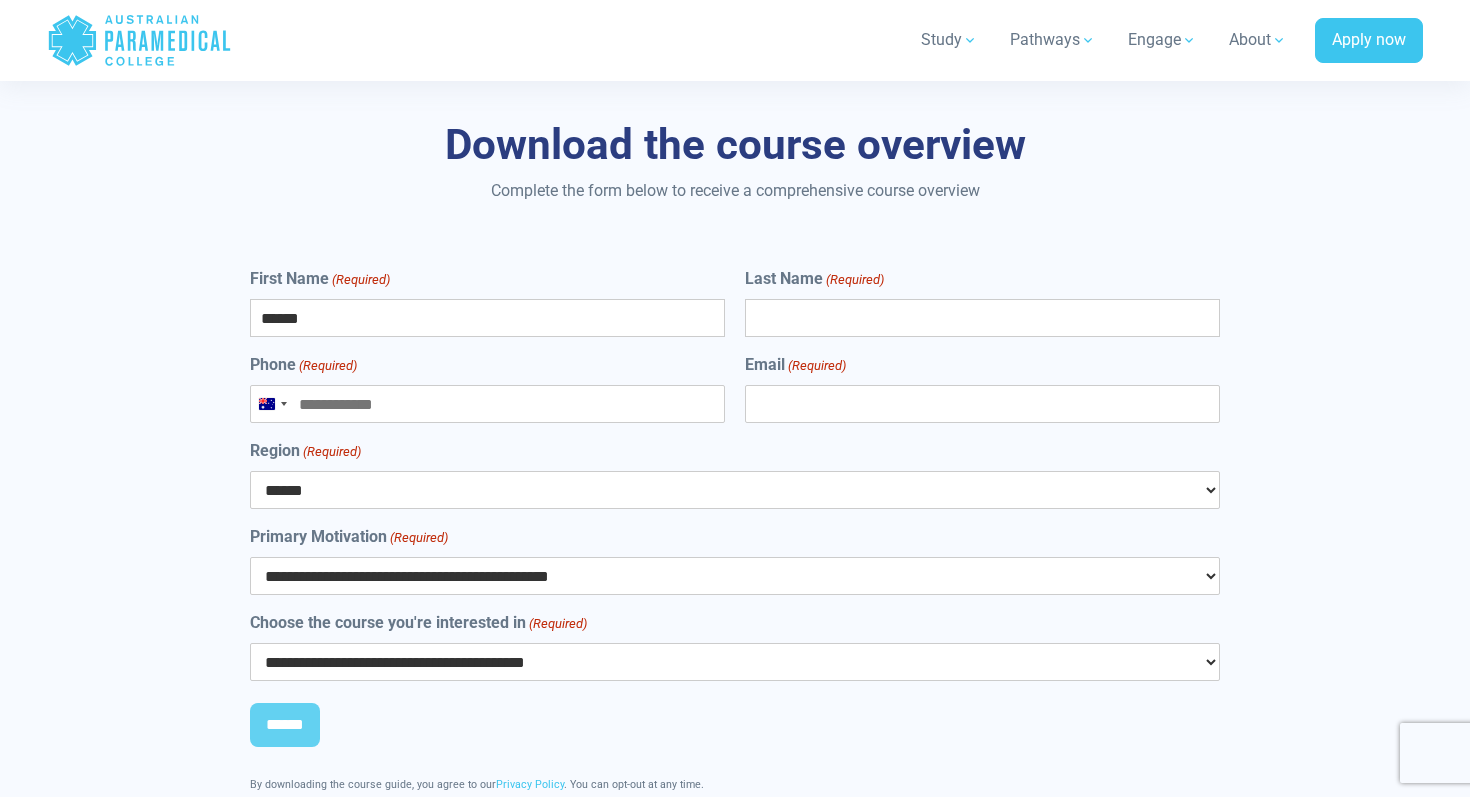 type on "***" 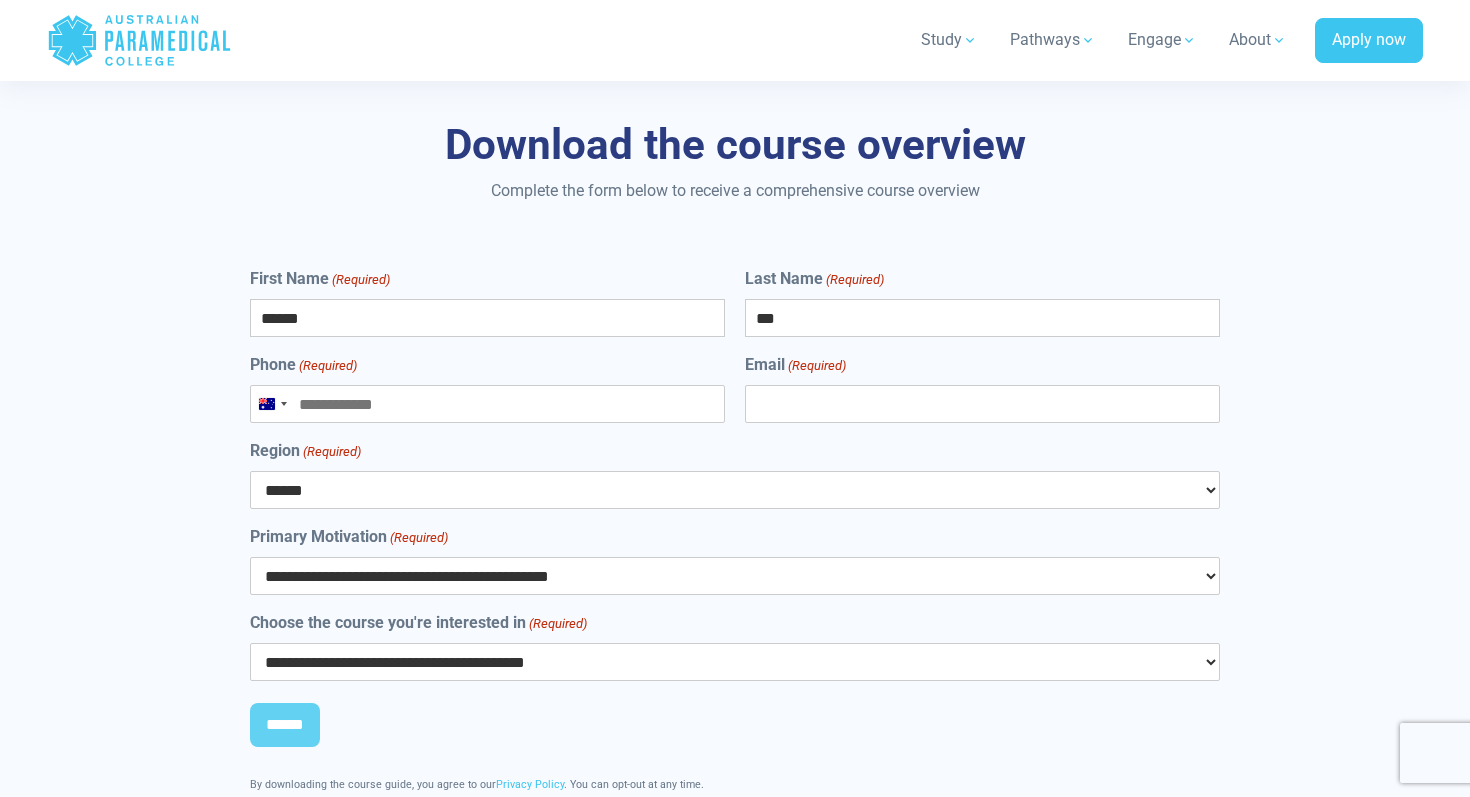 type on "**********" 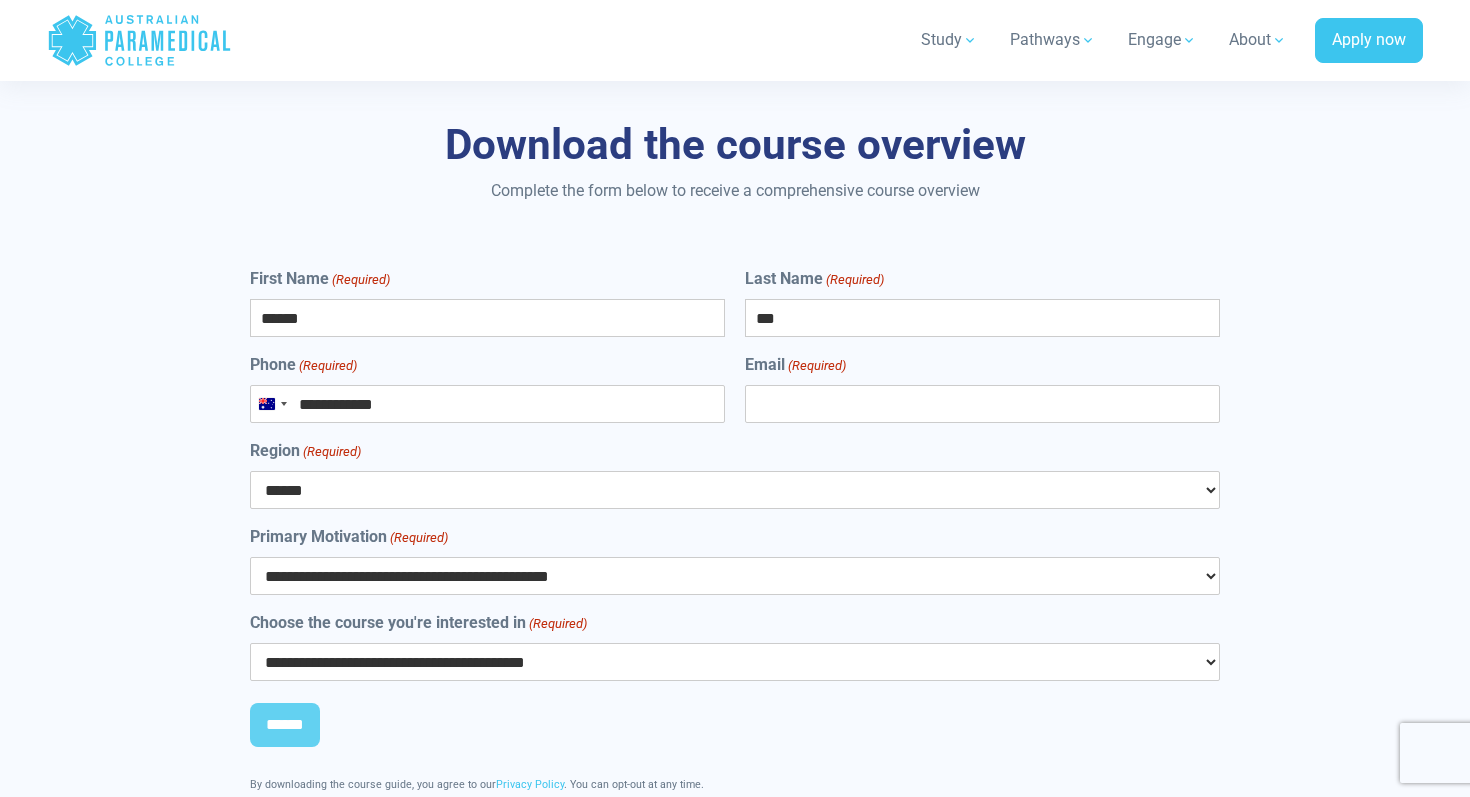 type on "**********" 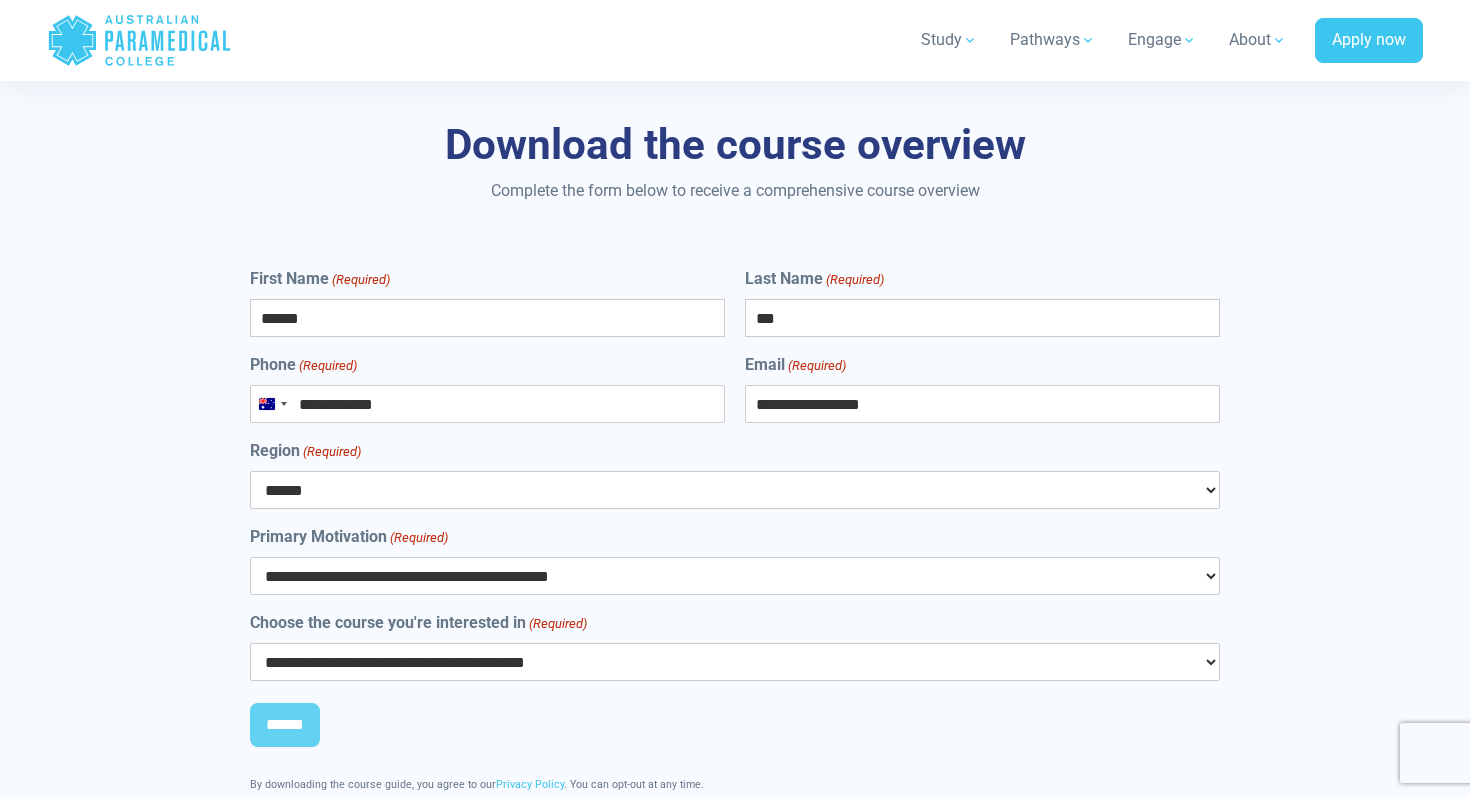 select on "**" 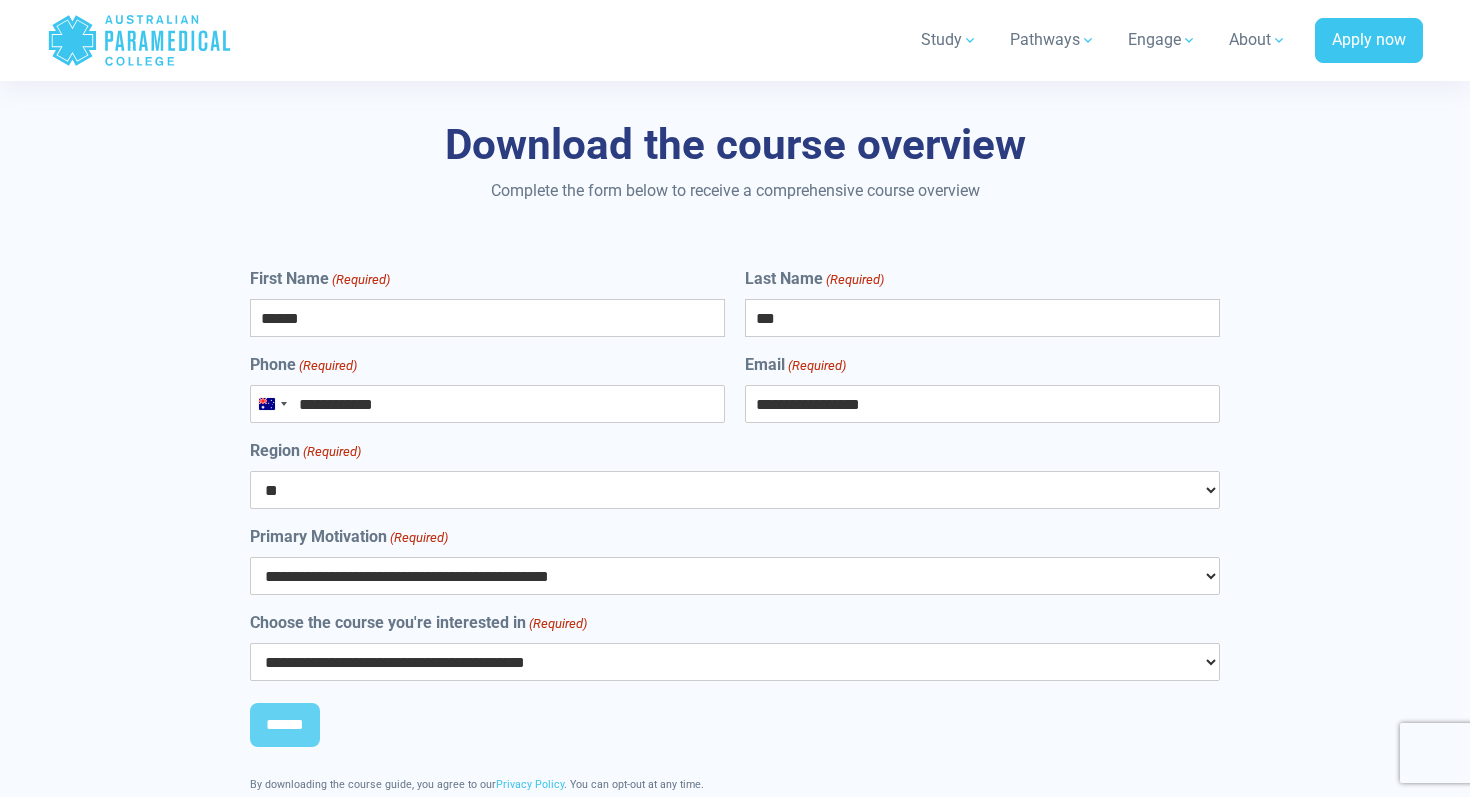 click on "**********" at bounding box center [487, 404] 